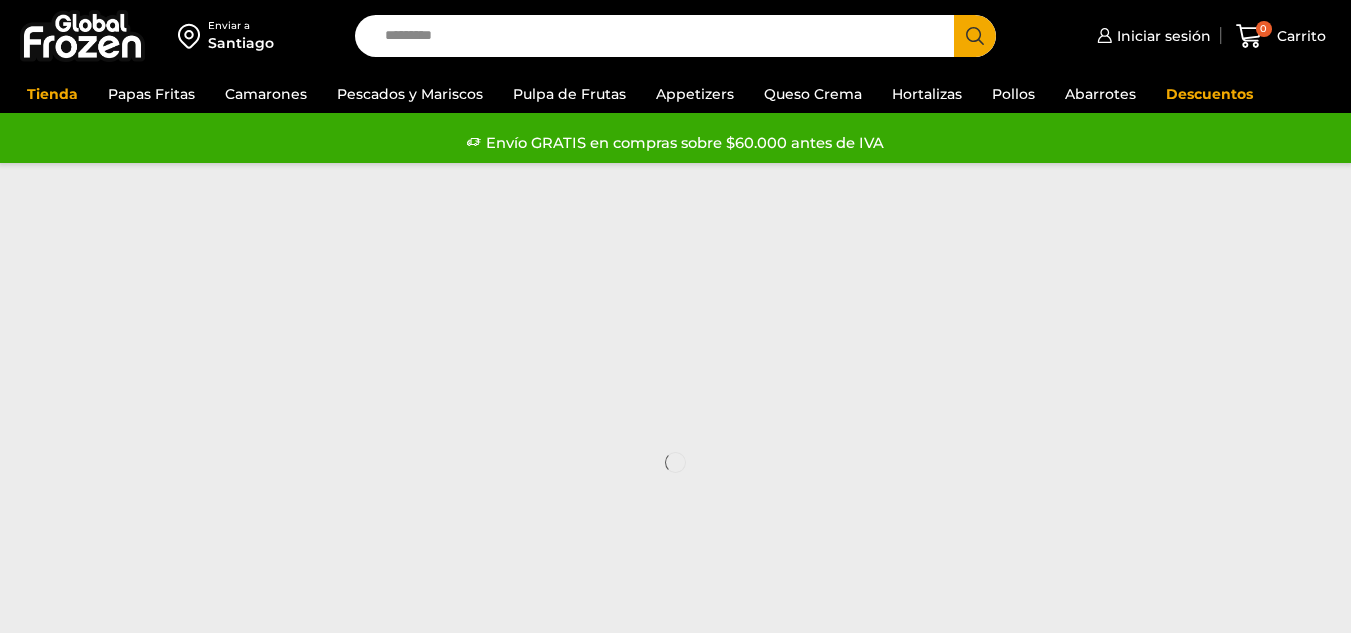 scroll, scrollTop: 0, scrollLeft: 0, axis: both 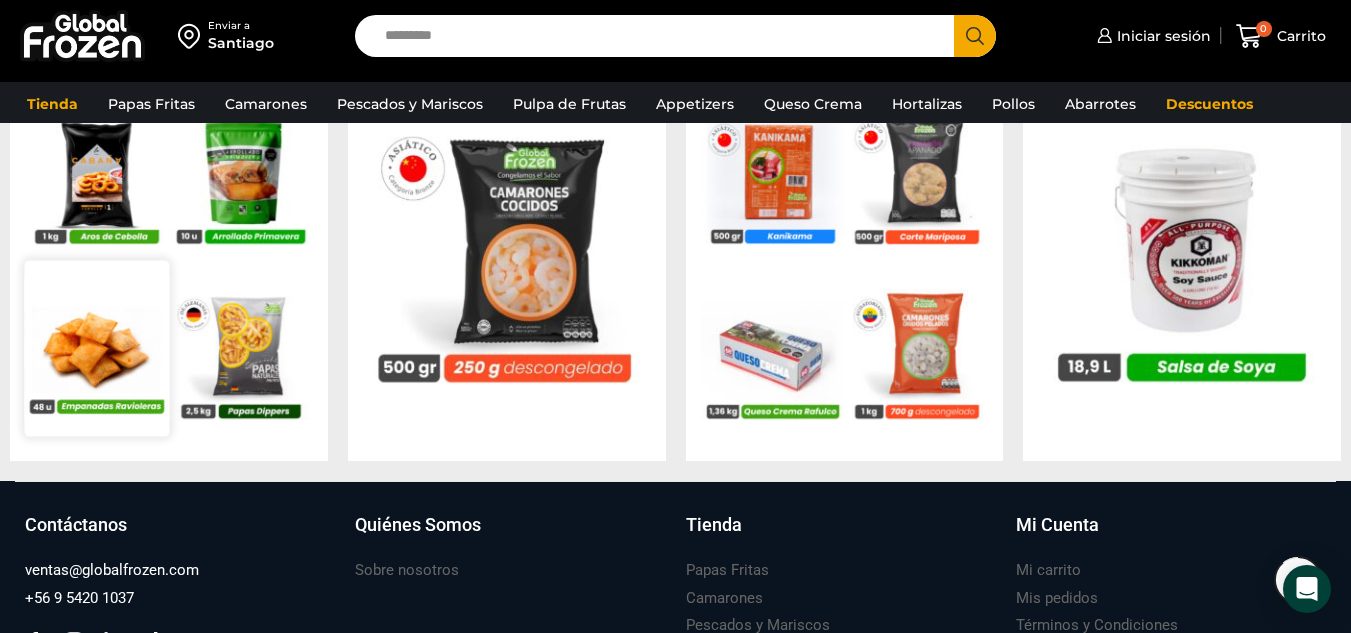 click at bounding box center (96, 347) 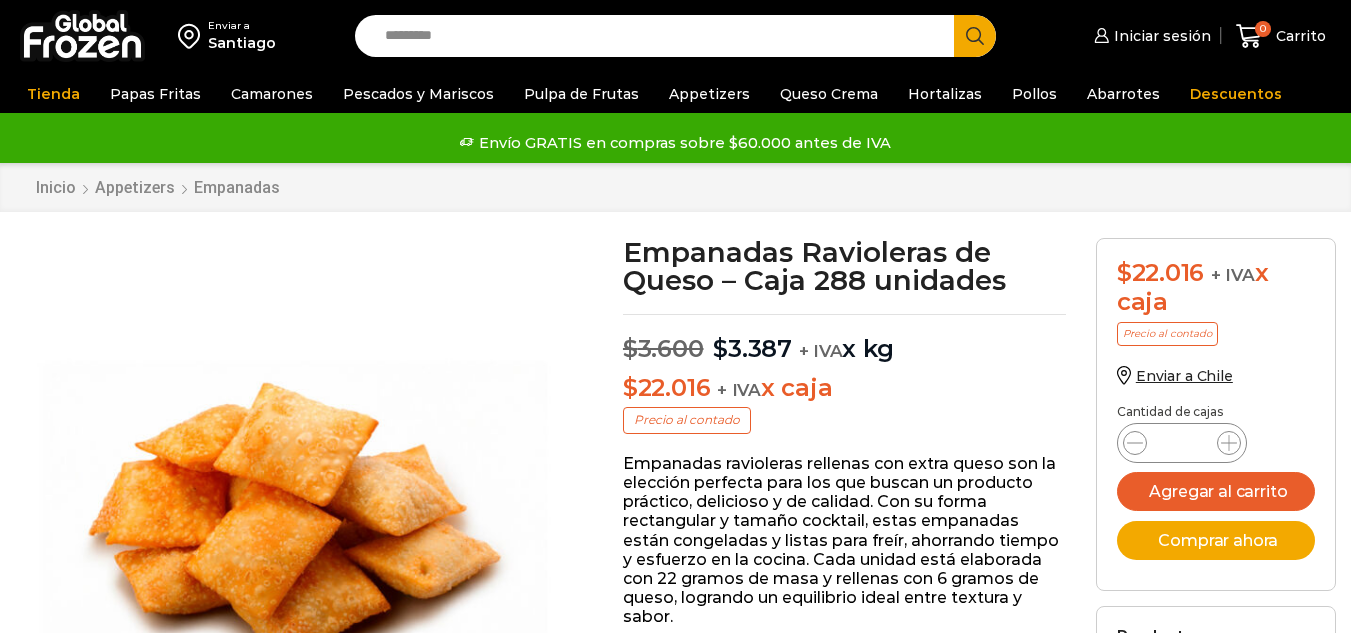 scroll, scrollTop: 0, scrollLeft: 0, axis: both 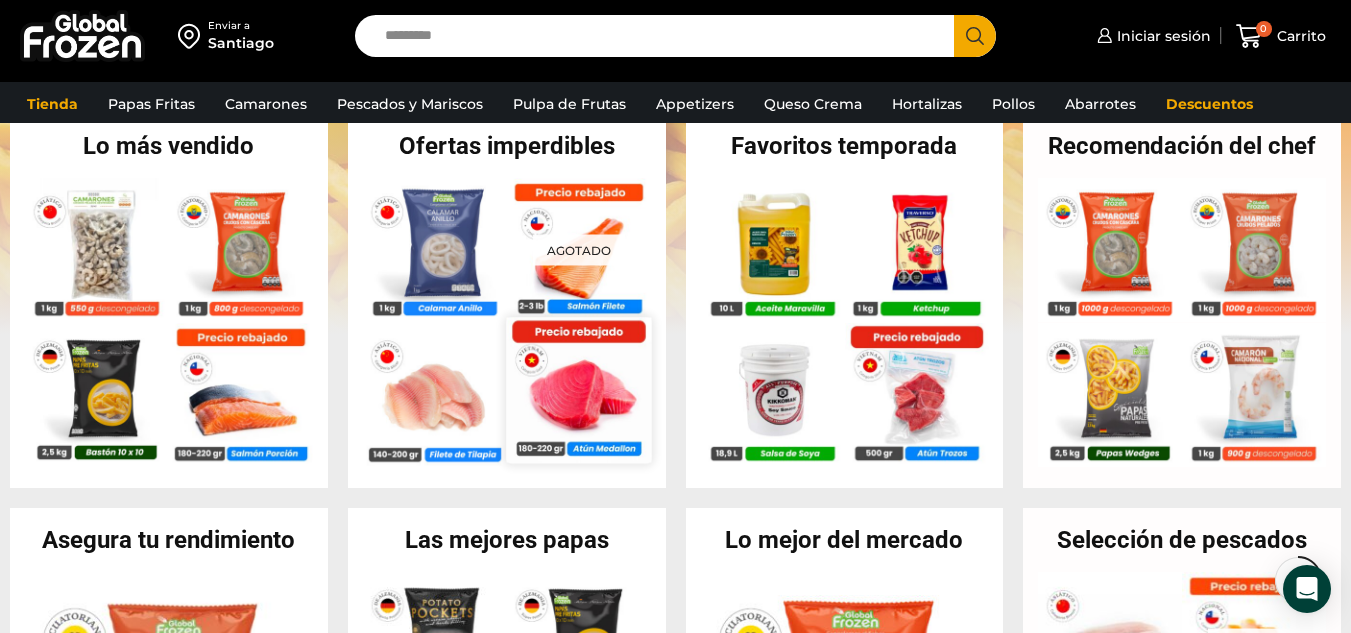 click at bounding box center [578, 389] 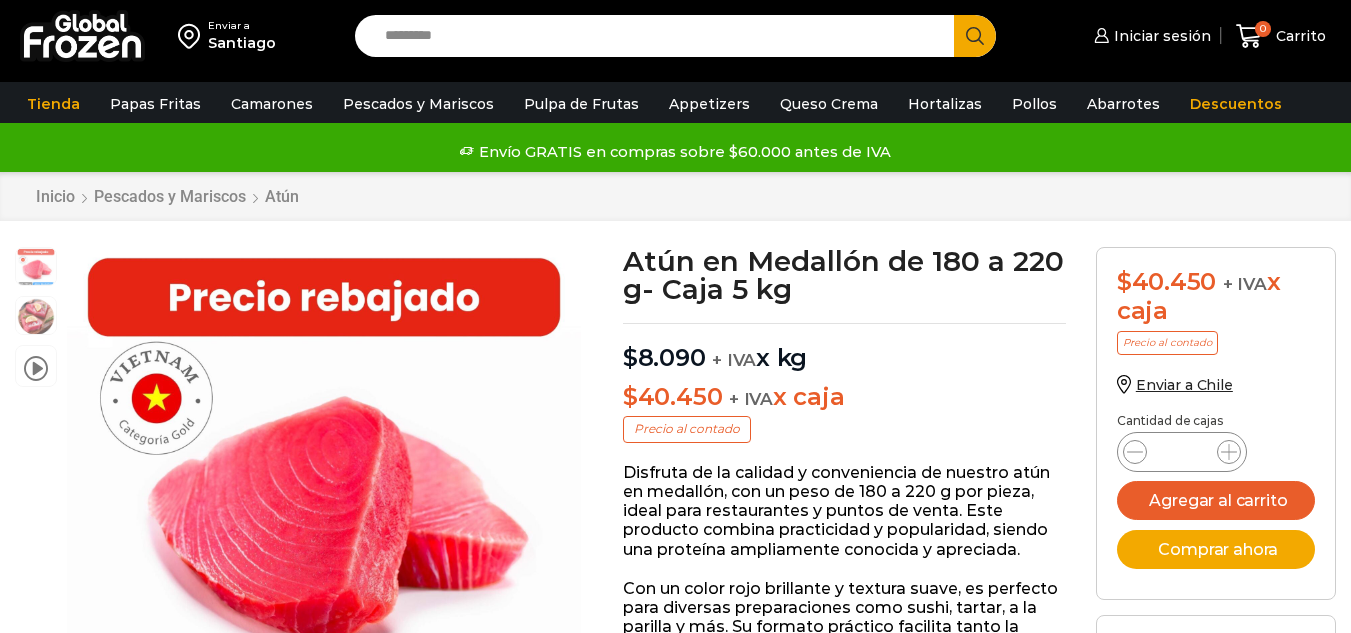scroll, scrollTop: 1, scrollLeft: 0, axis: vertical 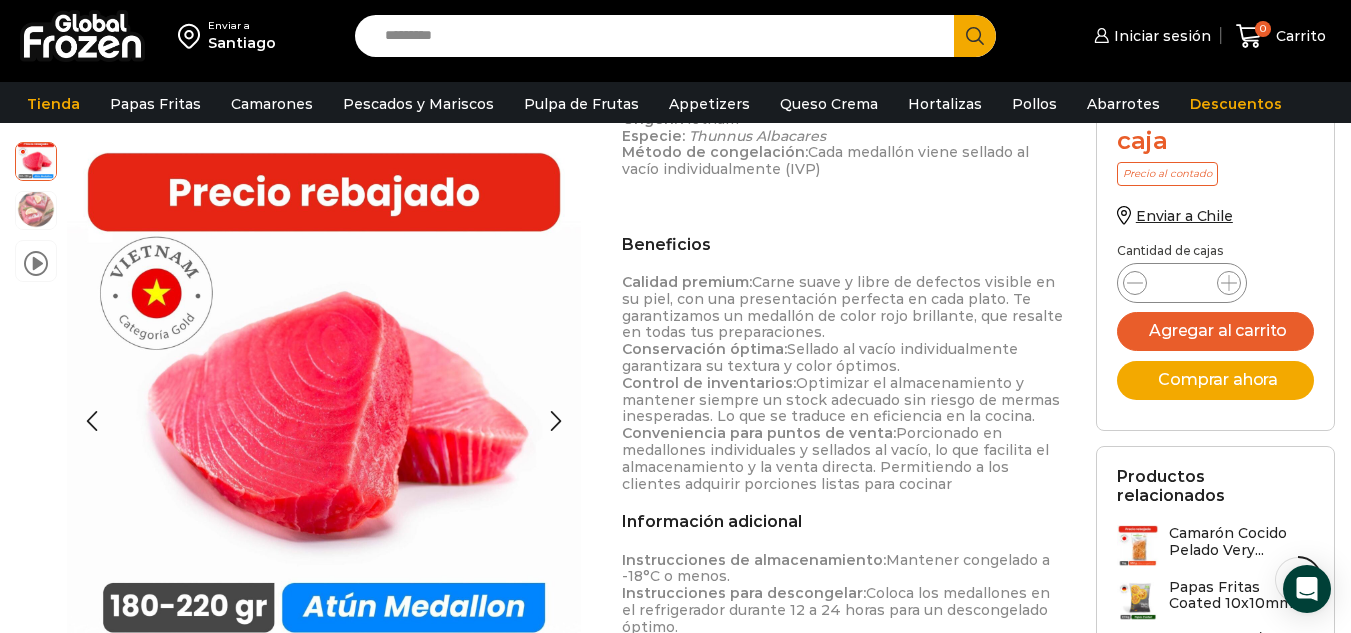 click at bounding box center [36, 209] 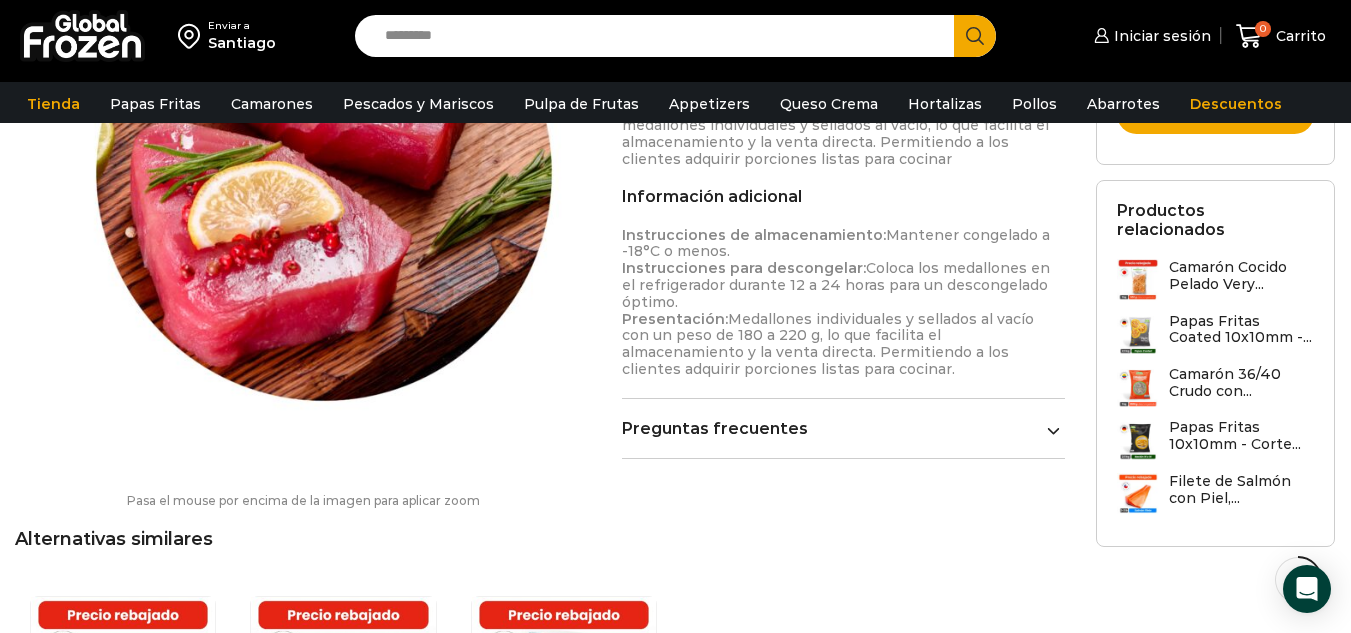 scroll, scrollTop: 1273, scrollLeft: 0, axis: vertical 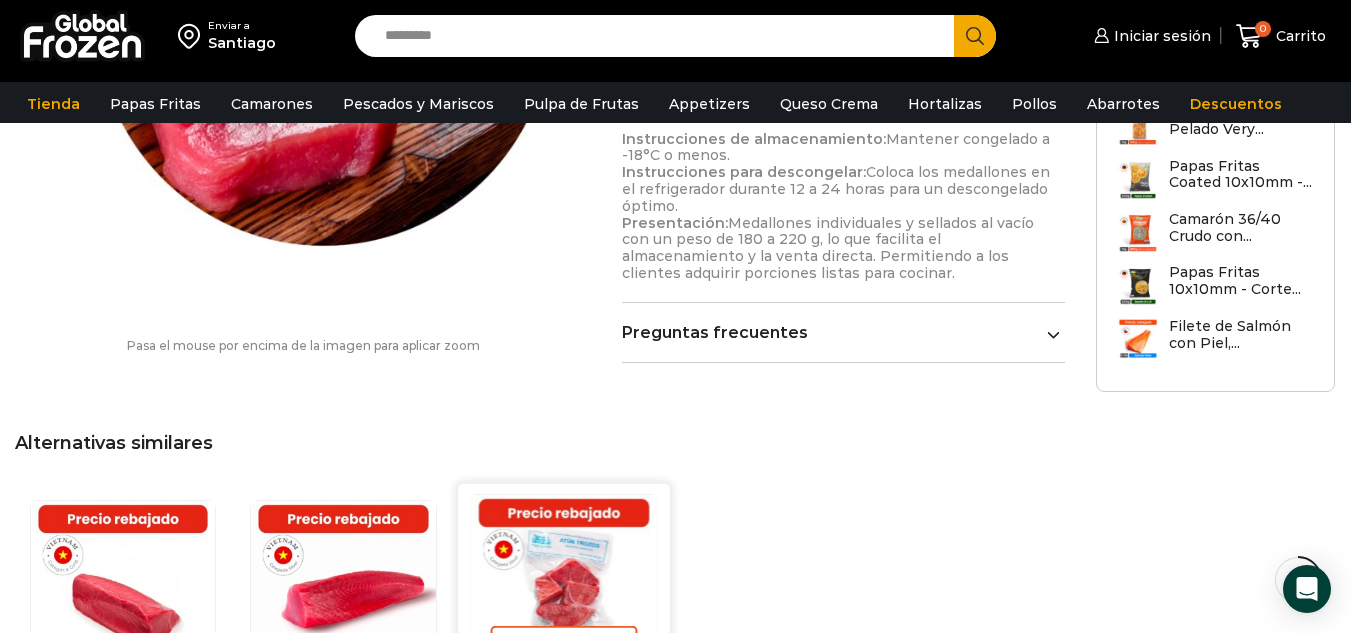 click at bounding box center (564, 587) 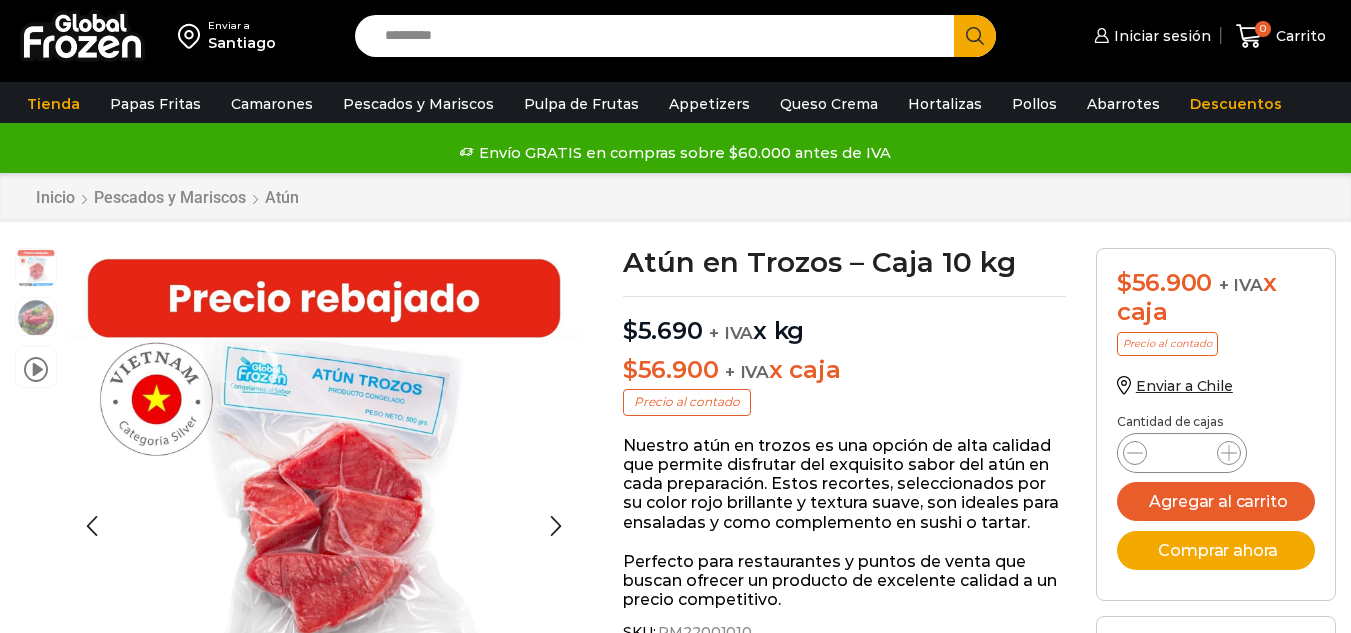 scroll, scrollTop: 1, scrollLeft: 0, axis: vertical 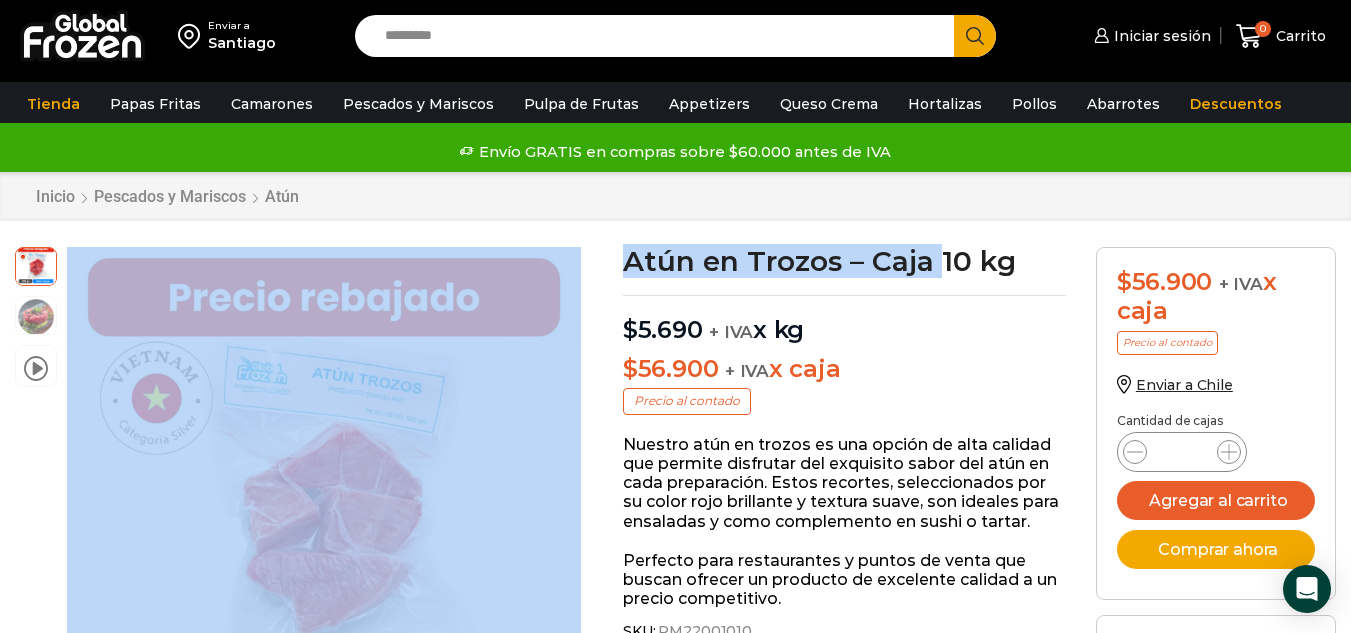 drag, startPoint x: 941, startPoint y: 268, endPoint x: 919, endPoint y: 283, distance: 26.627054 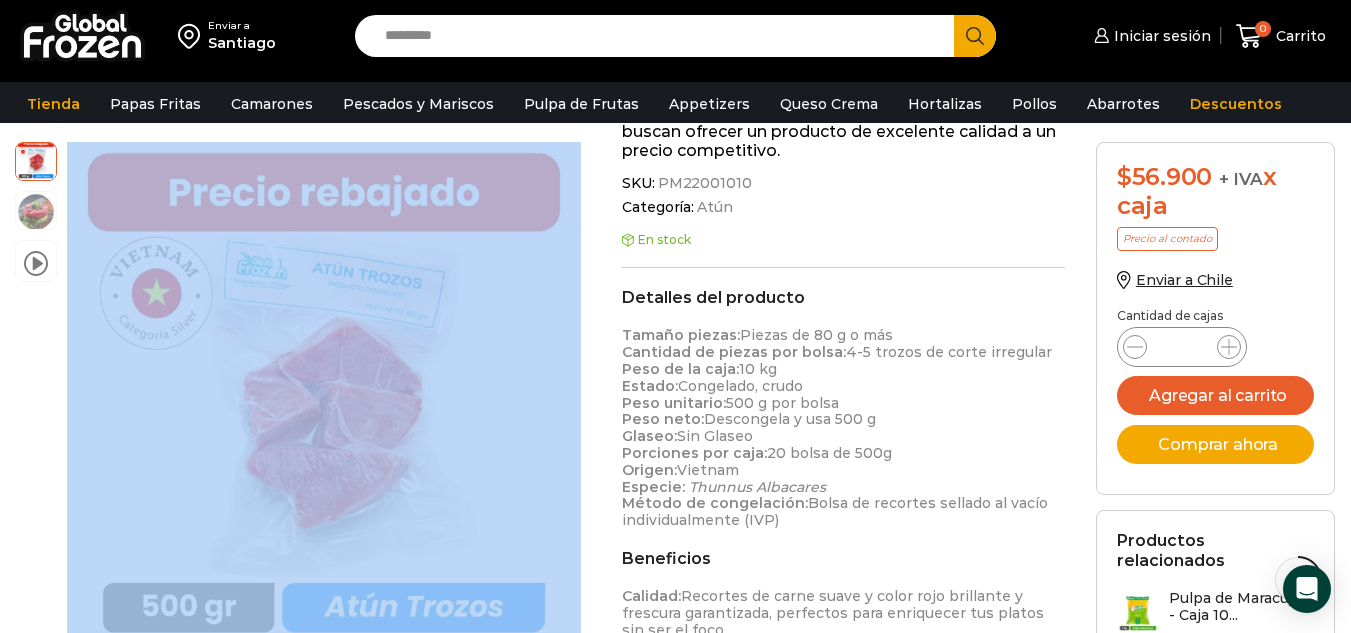 scroll, scrollTop: 469, scrollLeft: 0, axis: vertical 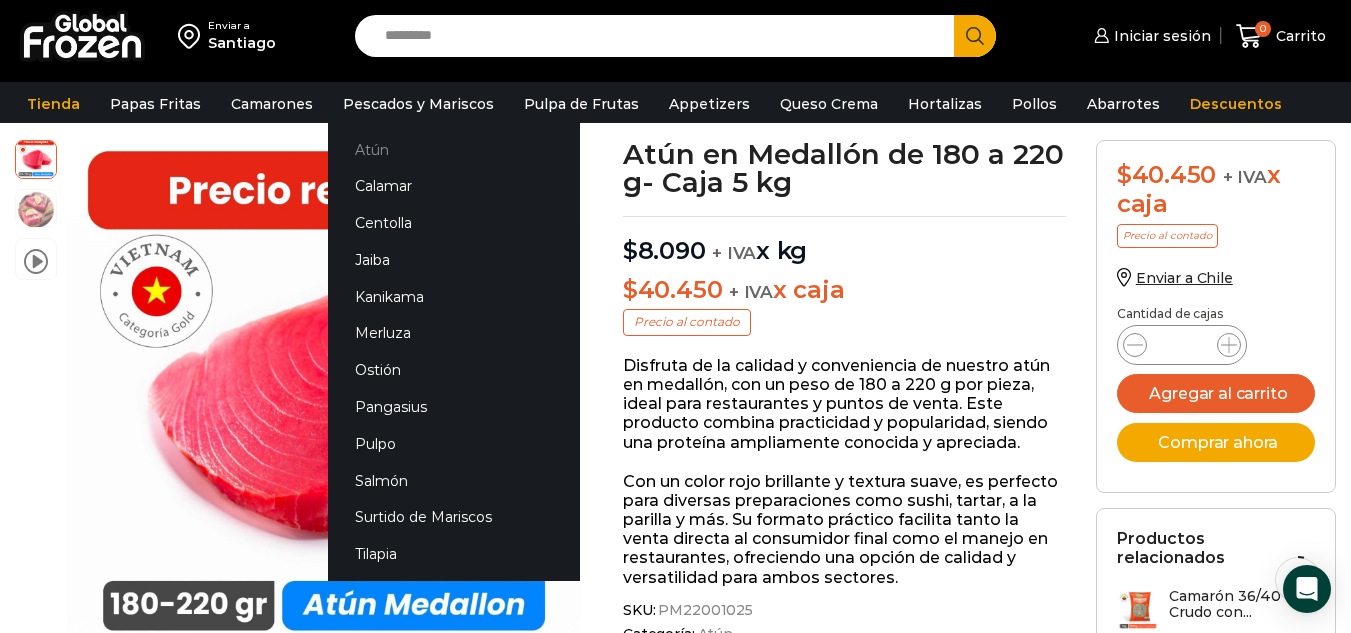 click on "Atún" at bounding box center (454, 149) 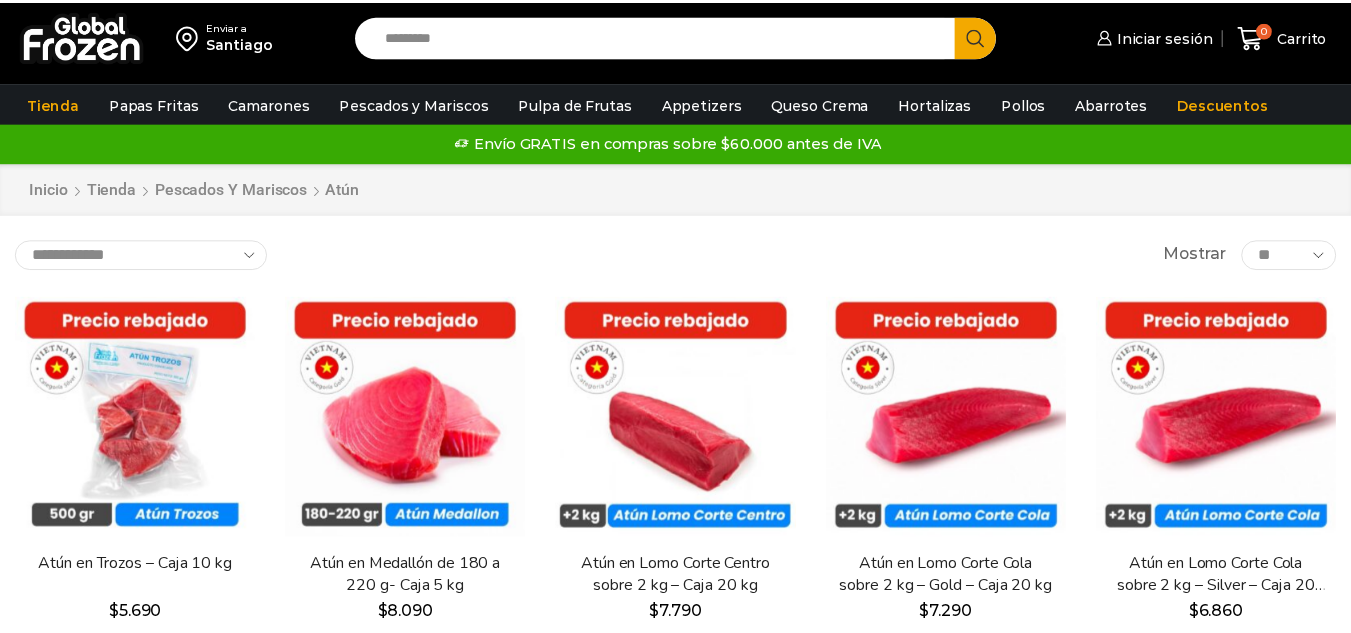 scroll, scrollTop: 0, scrollLeft: 0, axis: both 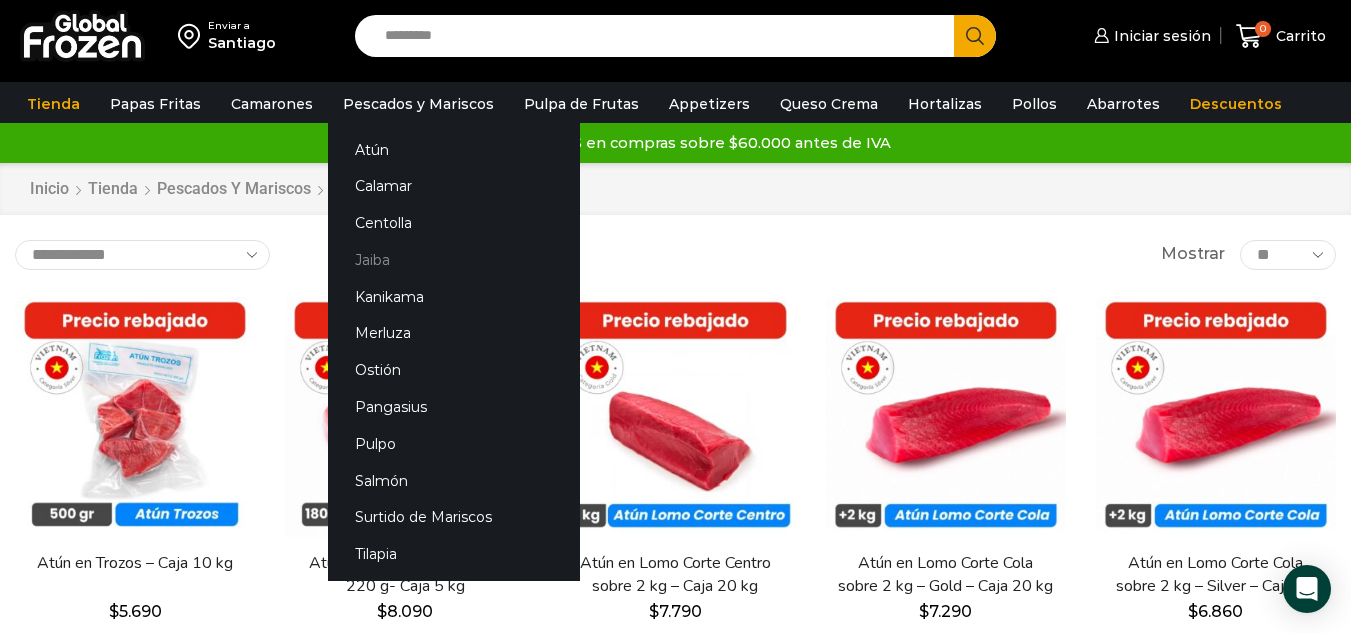 click on "Jaiba" at bounding box center [454, 259] 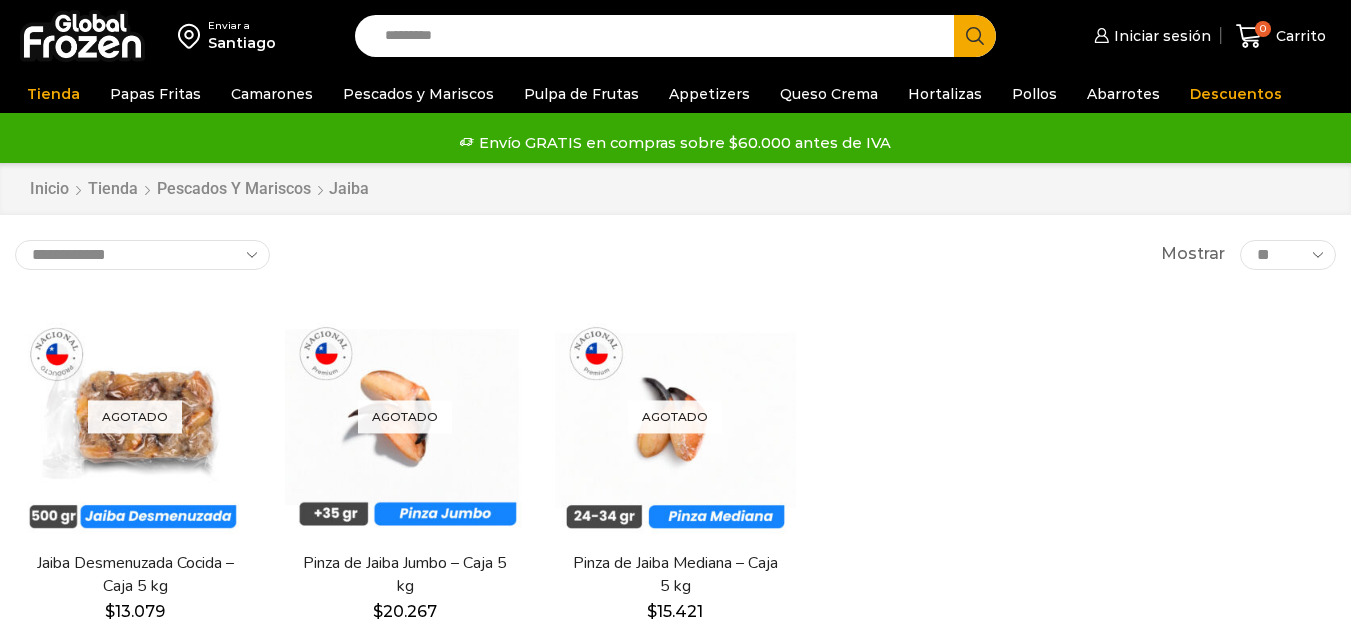 scroll, scrollTop: 0, scrollLeft: 0, axis: both 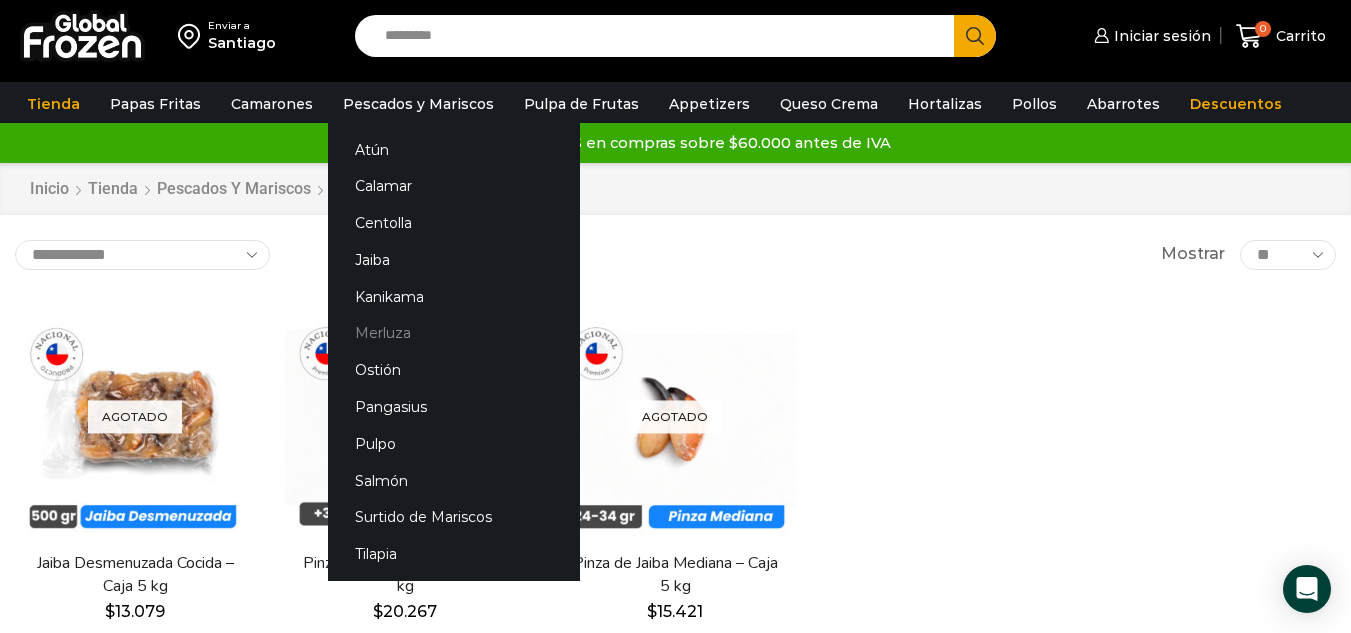 click on "Merluza" at bounding box center [454, 333] 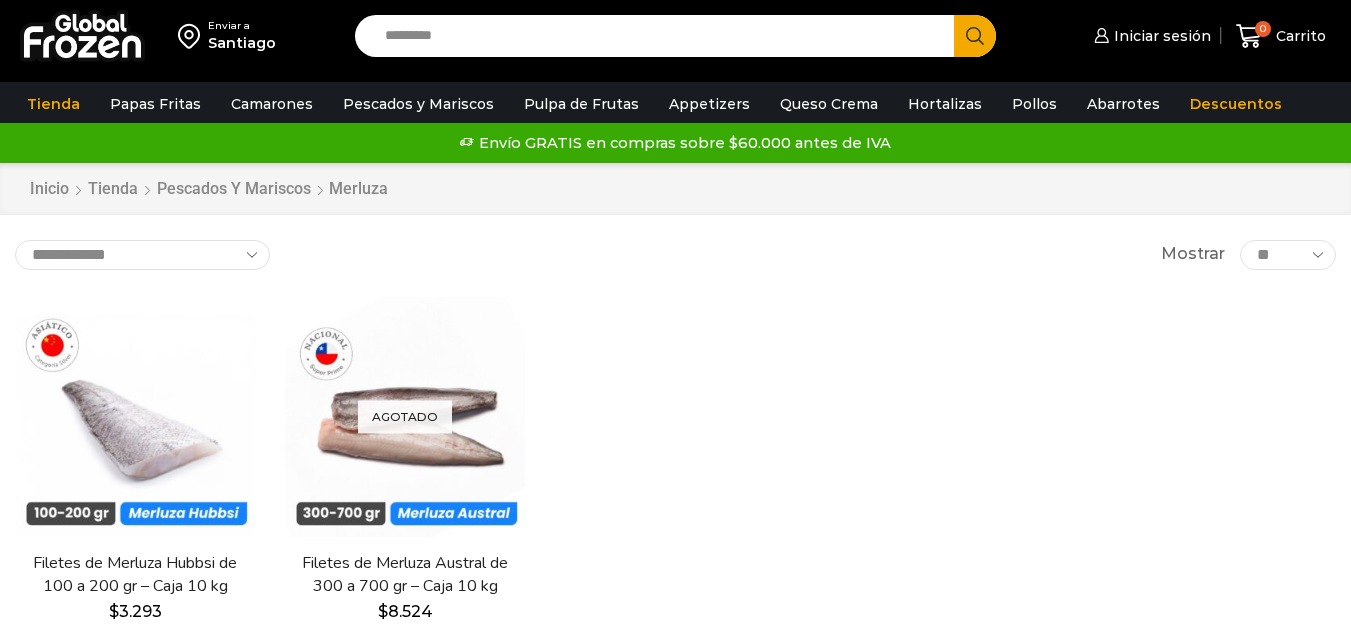 scroll, scrollTop: 0, scrollLeft: 0, axis: both 